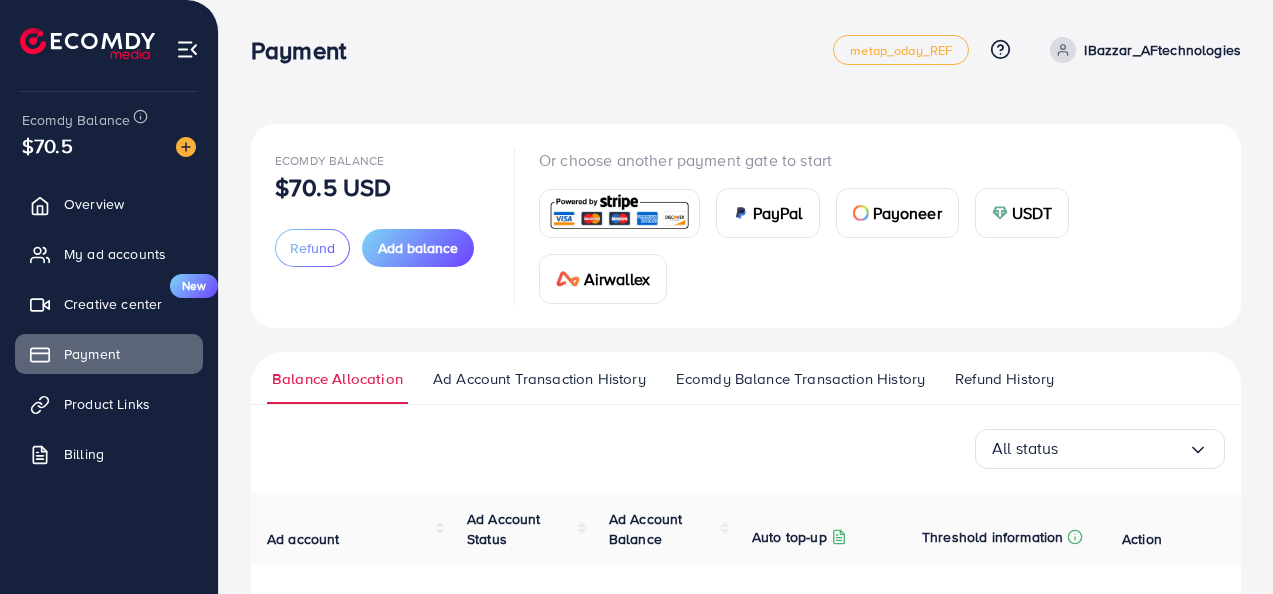 scroll, scrollTop: 0, scrollLeft: 0, axis: both 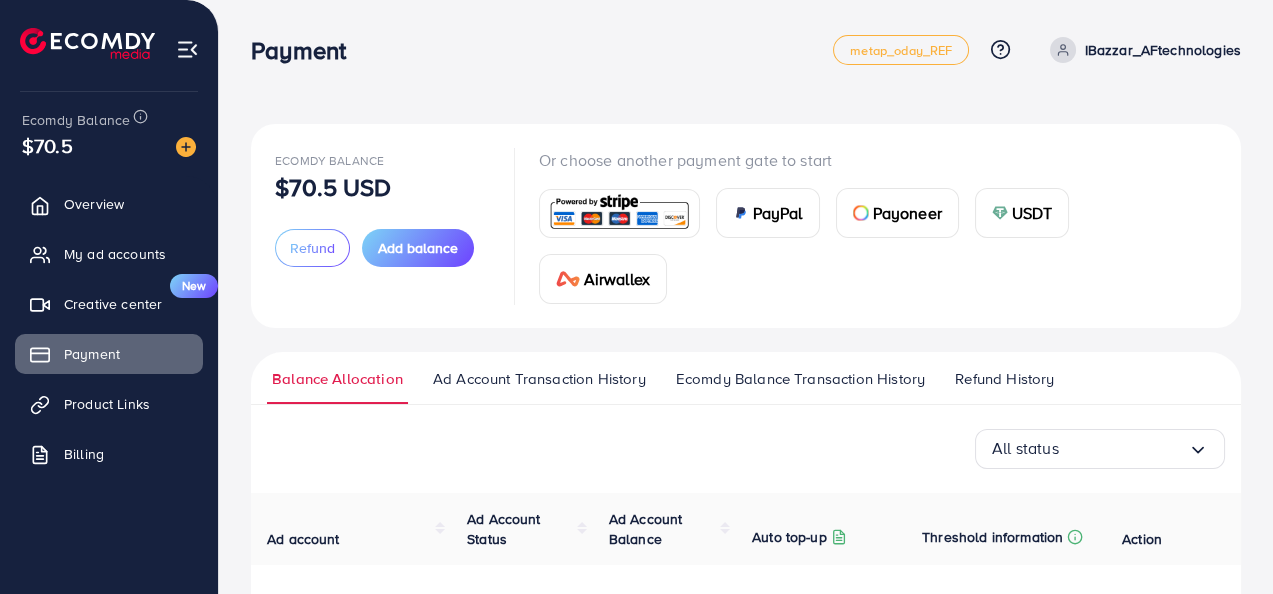 click on "Payment   metap_oday_REF  Help Center Contact Support Plans and Pricing Term and policy About Us  IBazzar_AFtechnologies  Profile Log out" at bounding box center [746, 50] 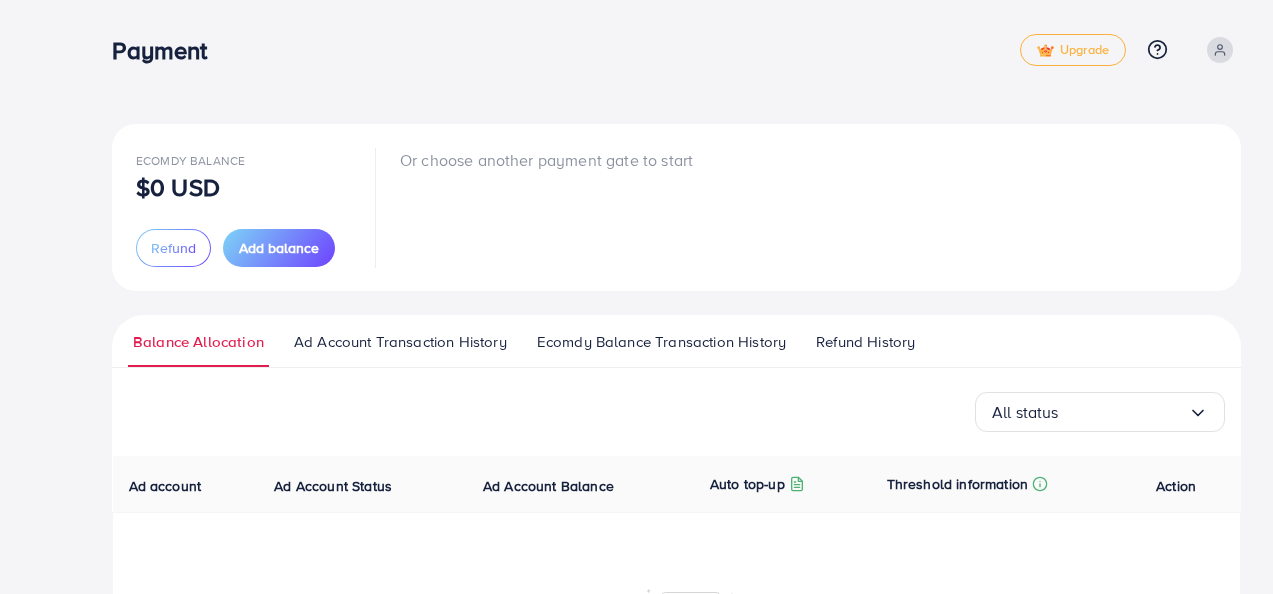 scroll, scrollTop: 0, scrollLeft: 0, axis: both 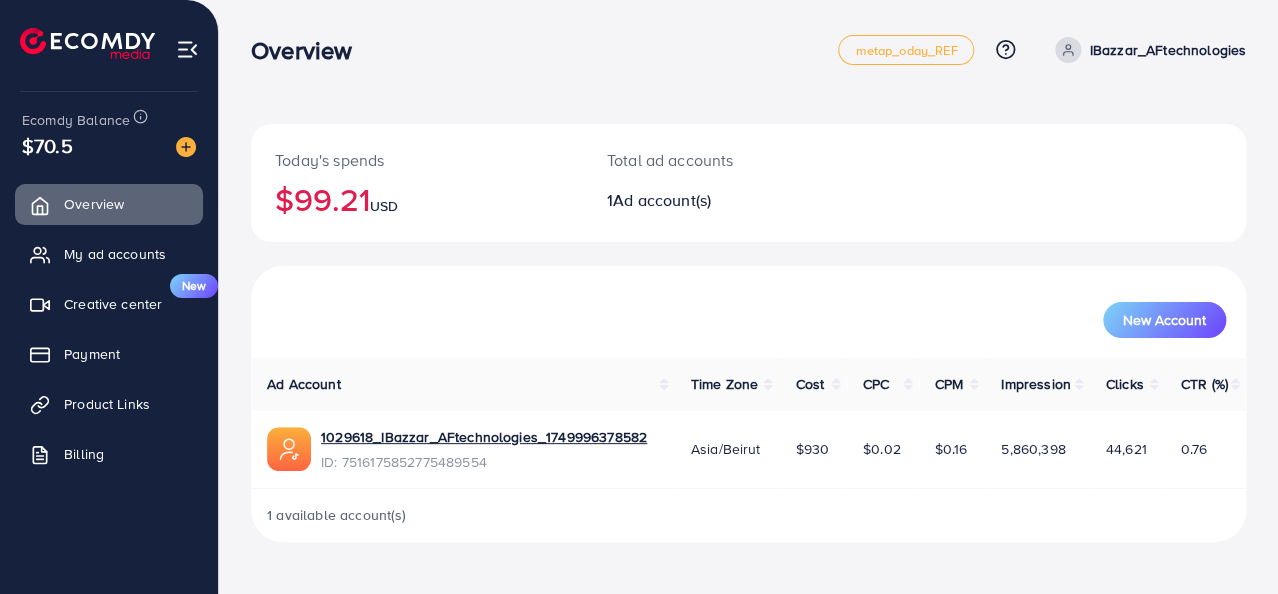 click on "Ad Account" at bounding box center [463, 384] 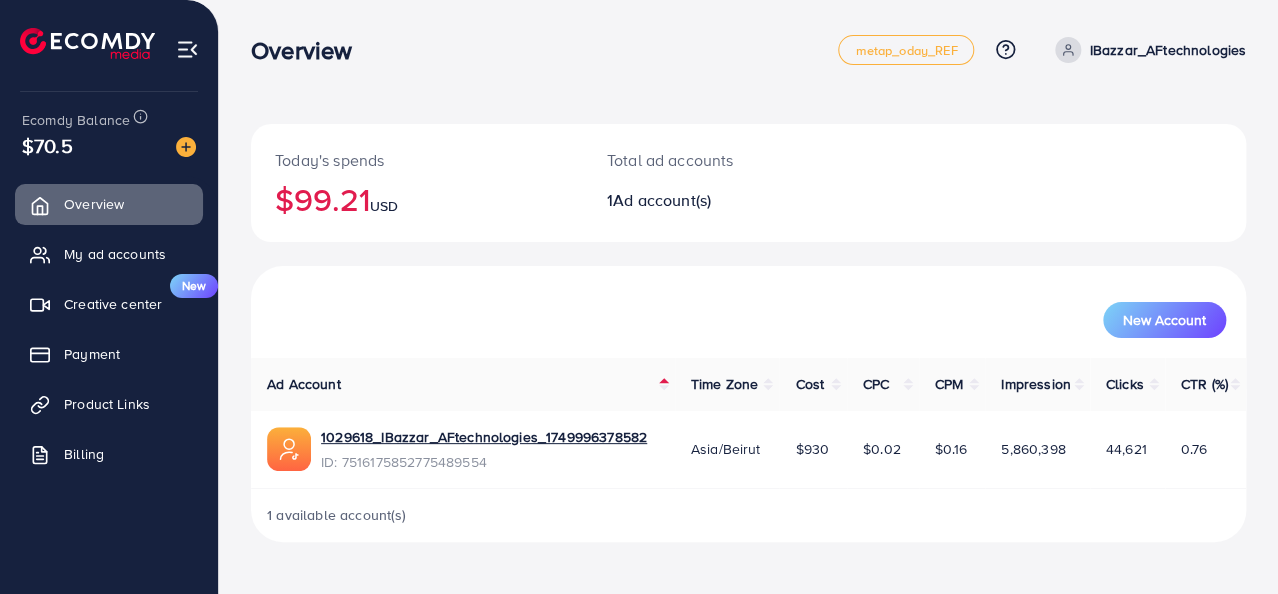 click on "New Account" at bounding box center [748, 312] 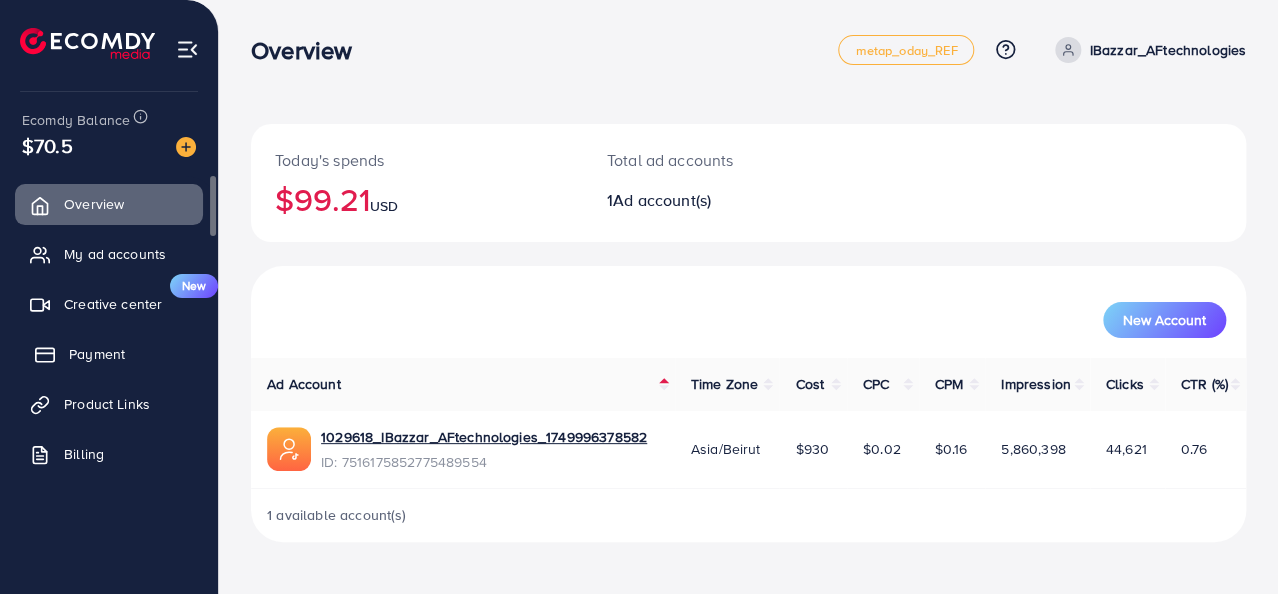 click on "Payment" at bounding box center (97, 354) 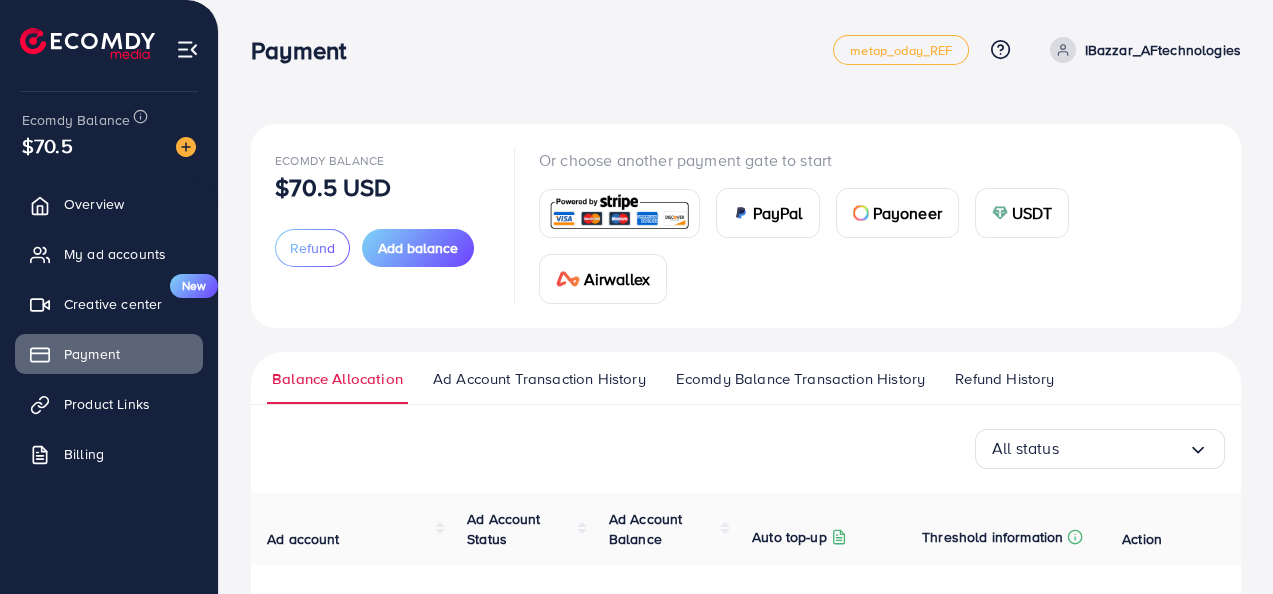 scroll, scrollTop: 195, scrollLeft: 0, axis: vertical 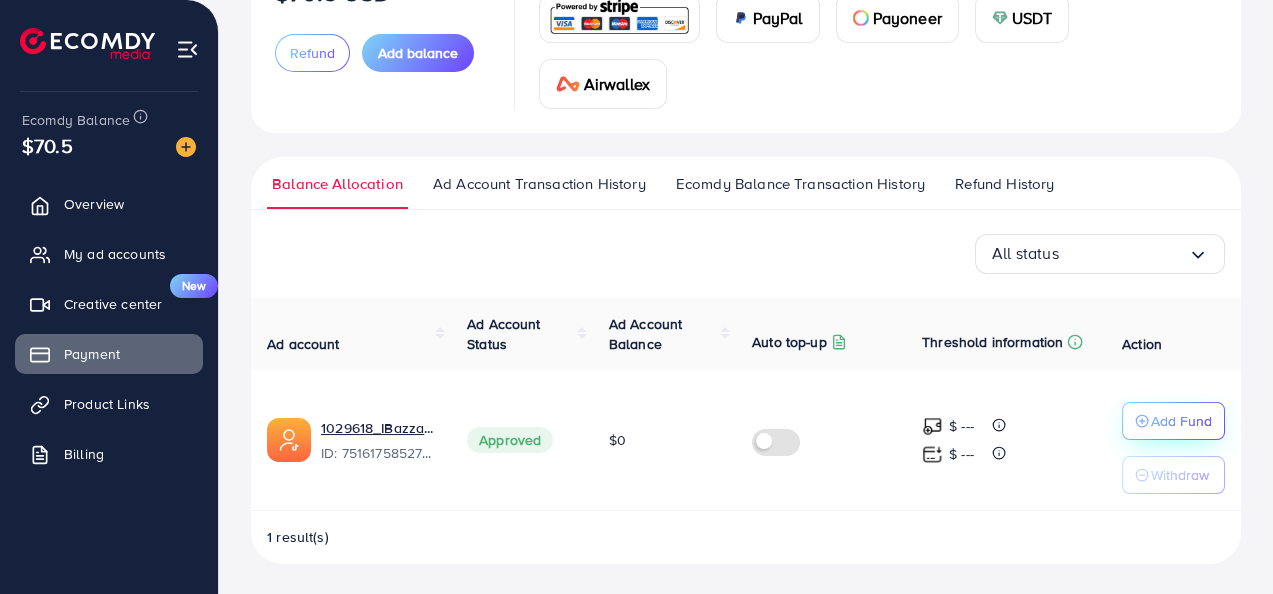 click on "Add Fund" at bounding box center (1181, 421) 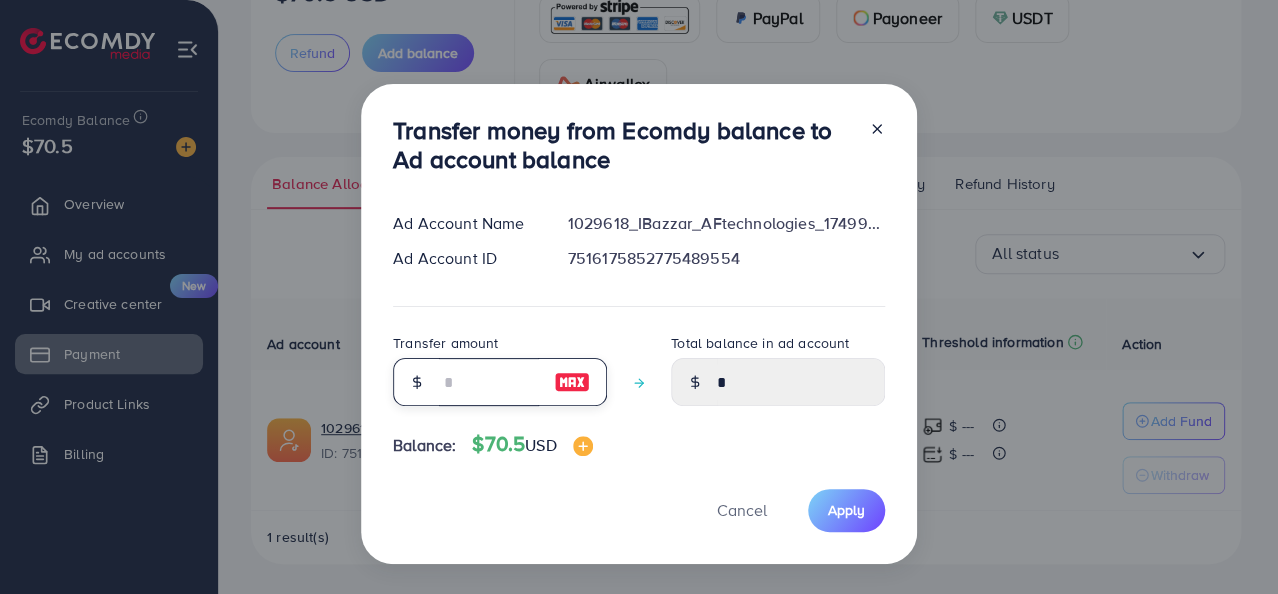 click at bounding box center [489, 382] 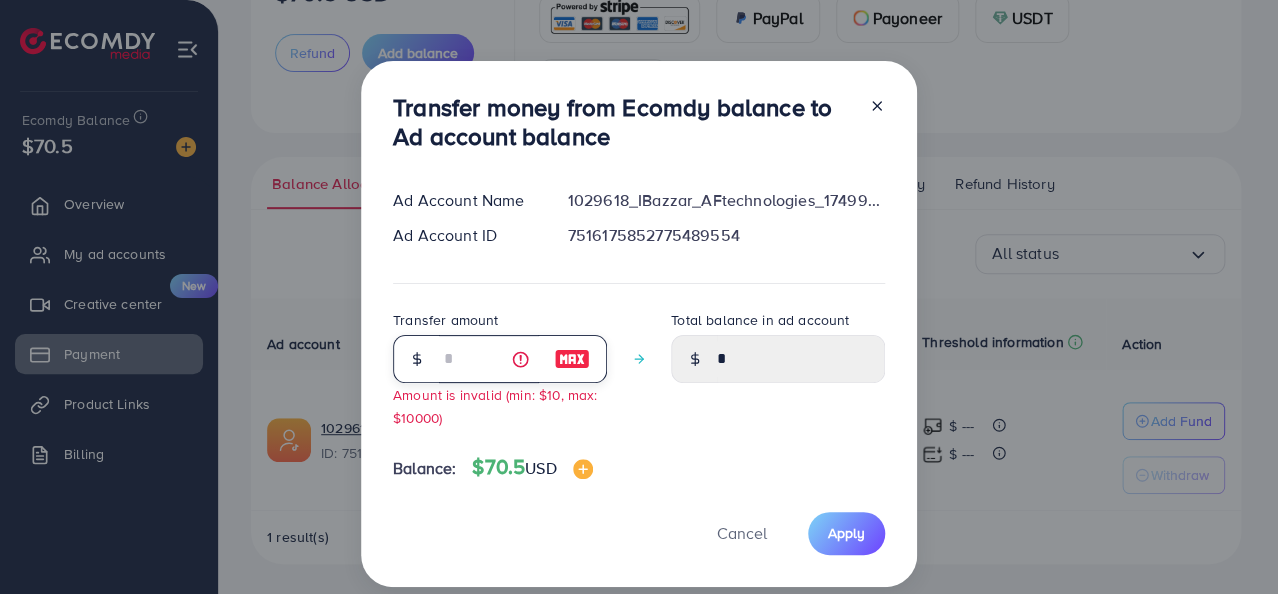 type on "**" 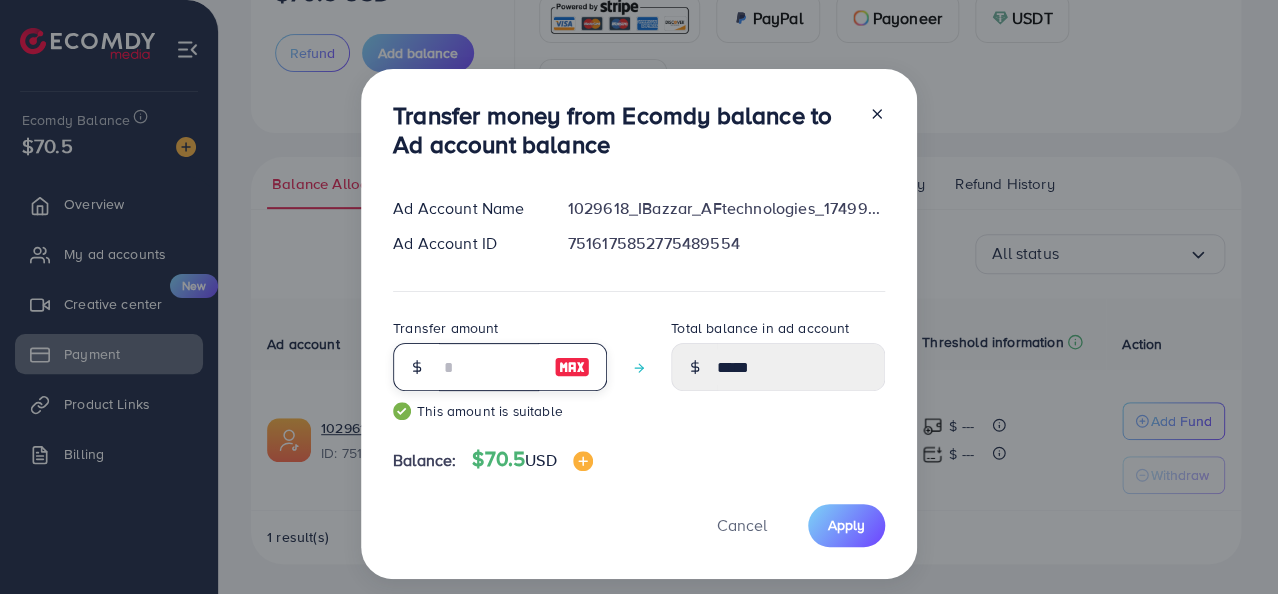 type on "*" 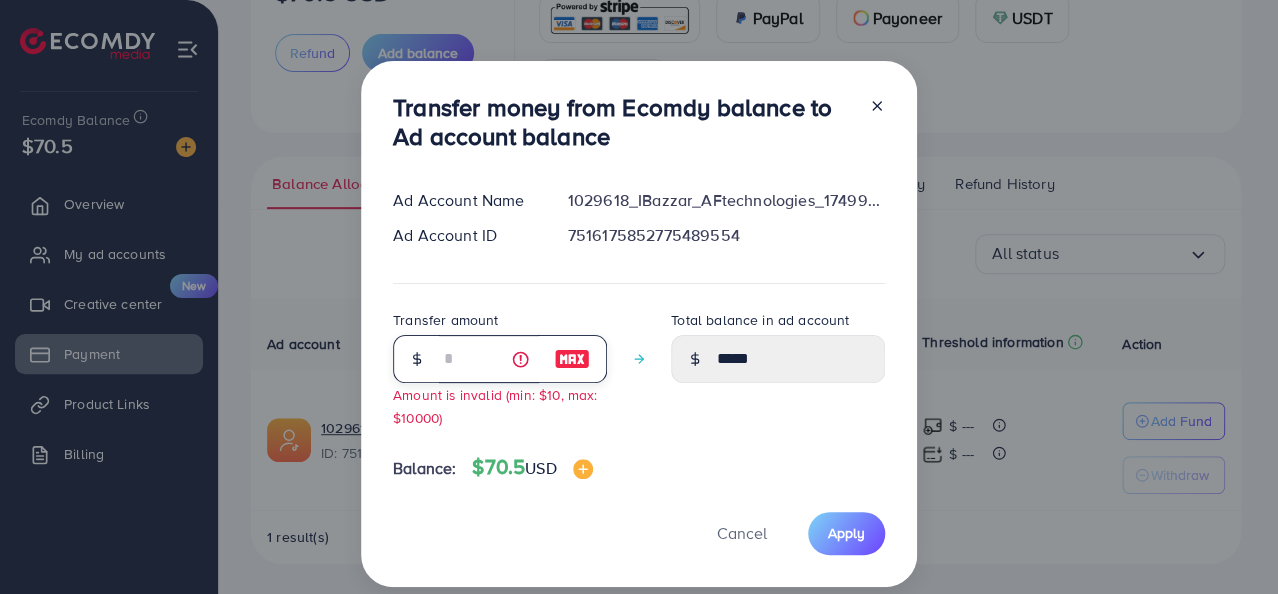 type on "****" 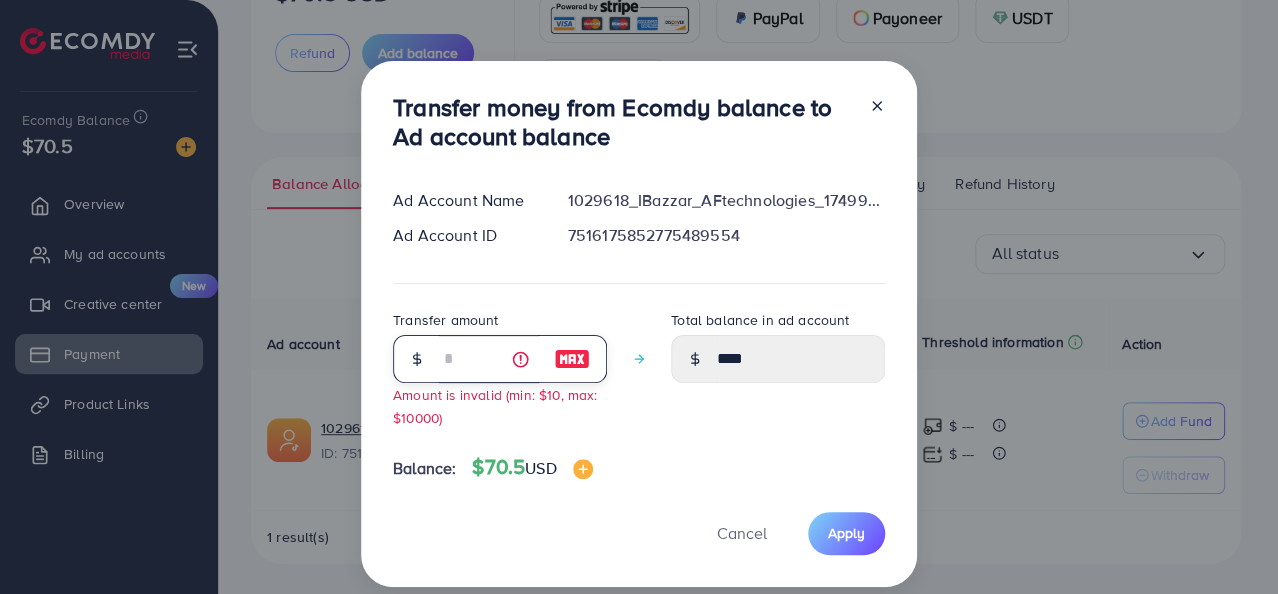 type 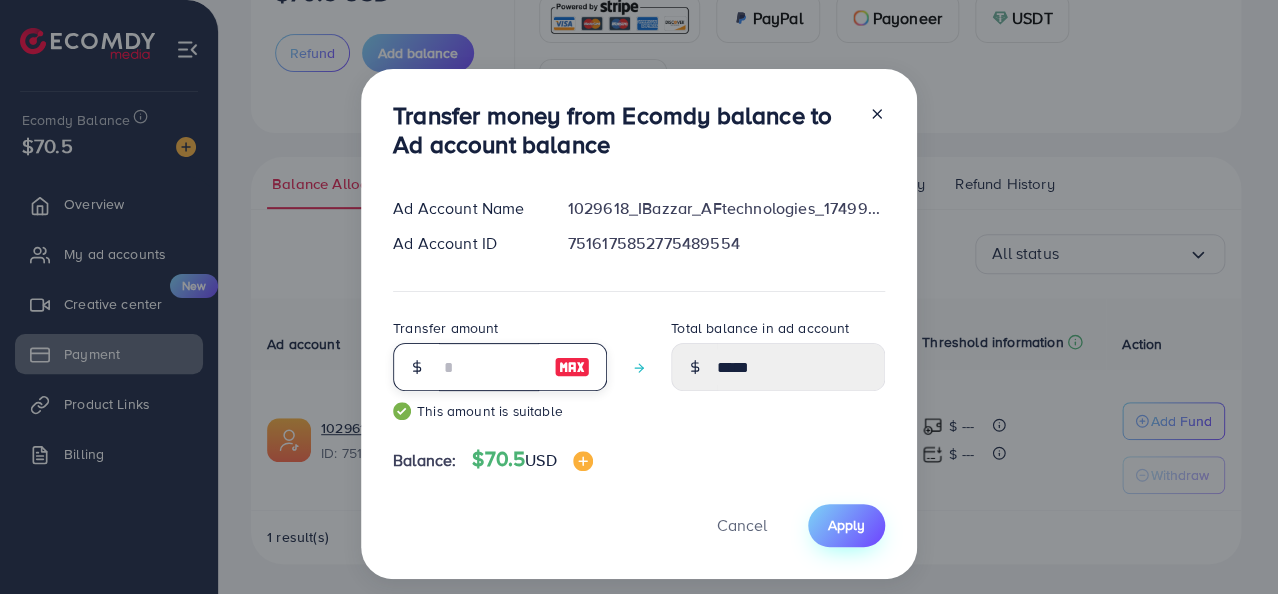 type on "**" 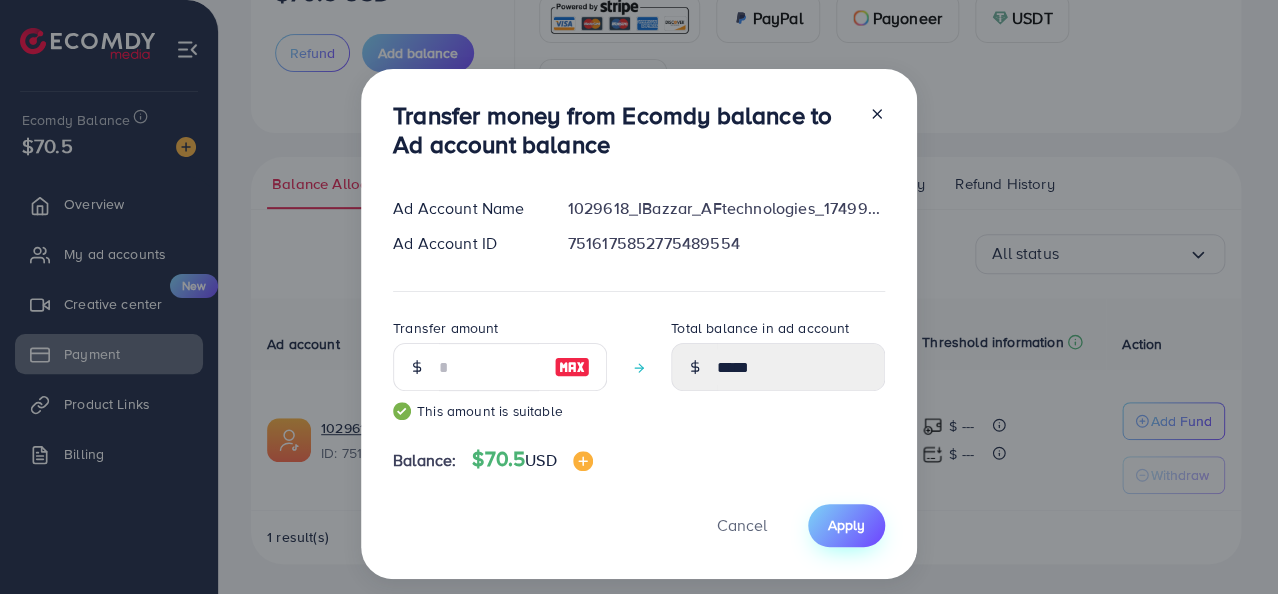 click on "Apply" at bounding box center (846, 525) 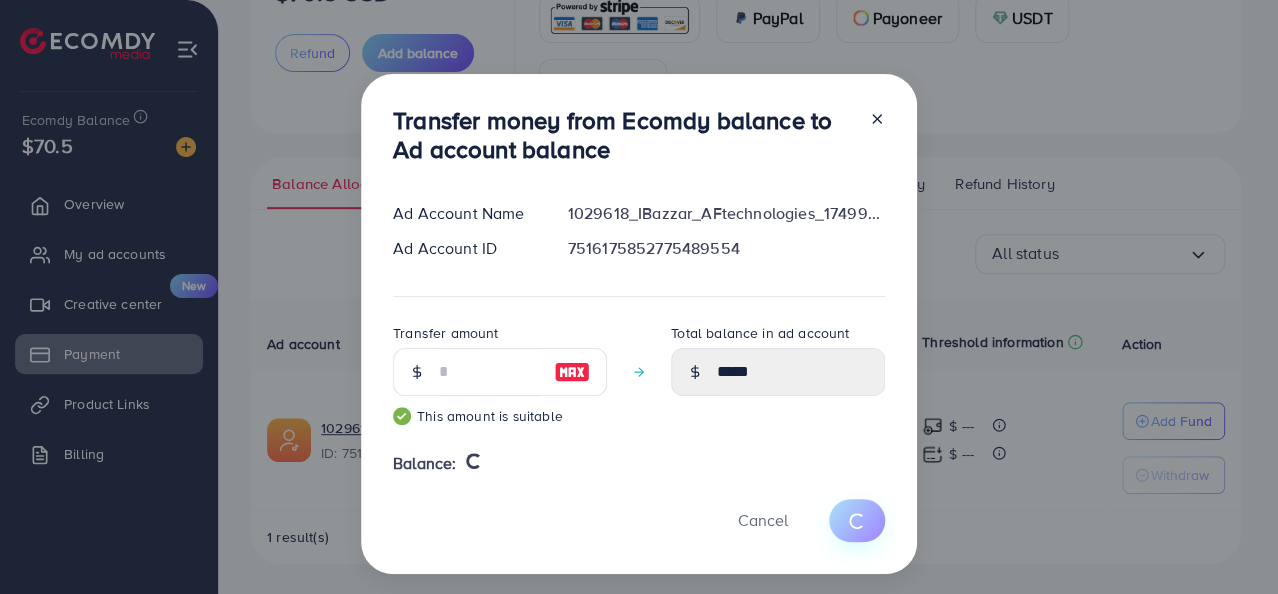 type 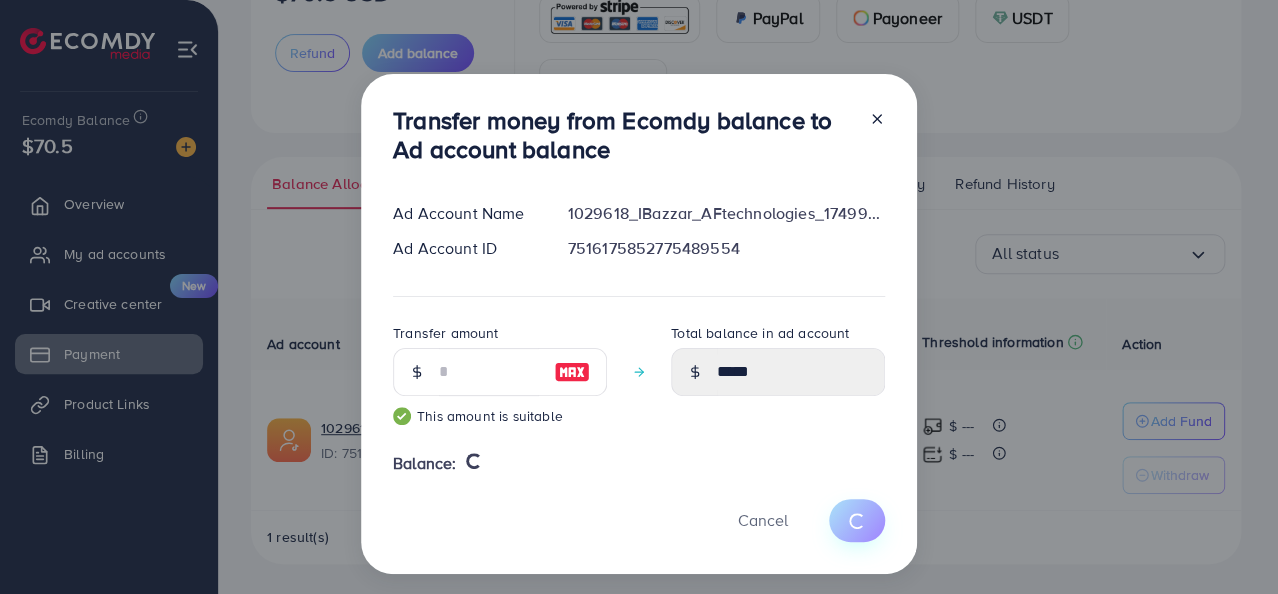 type on "*" 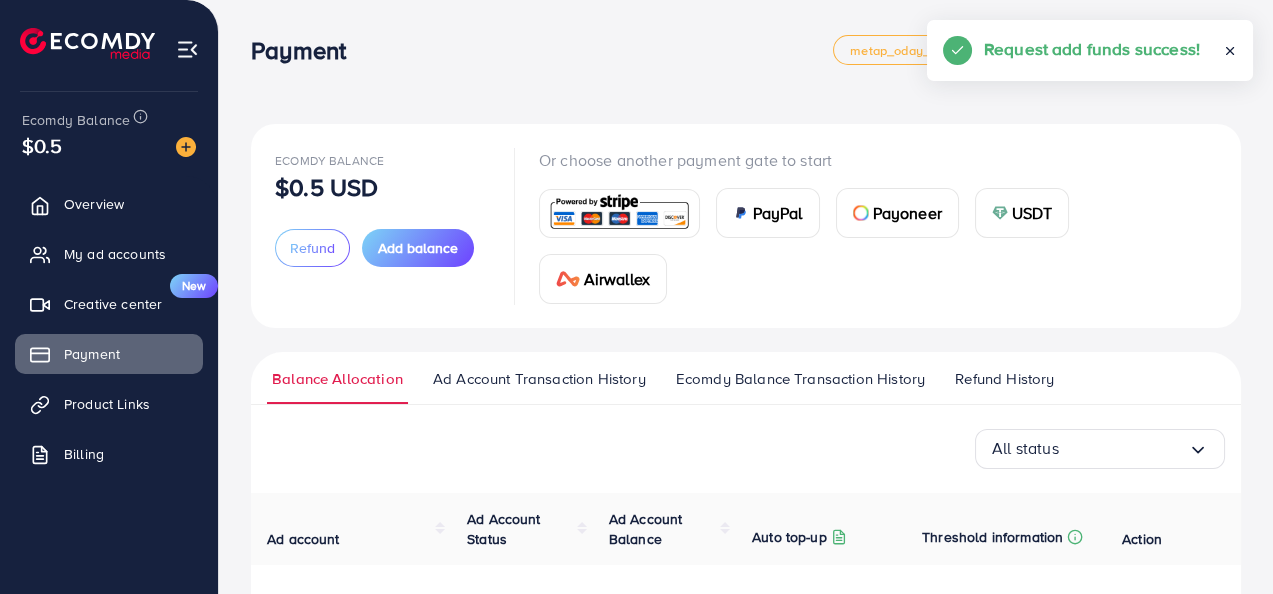scroll, scrollTop: 195, scrollLeft: 0, axis: vertical 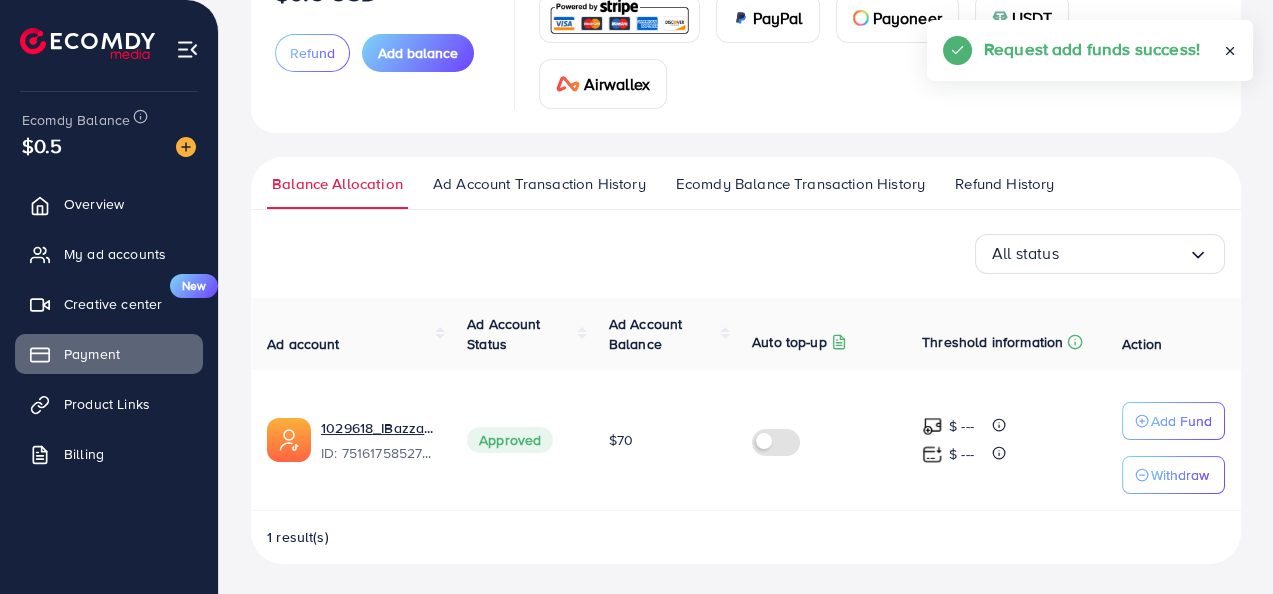 click on "Balance Allocation  Ad Account Transaction History   Ecomdy Balance Transaction History  Refund History" at bounding box center [746, 183] 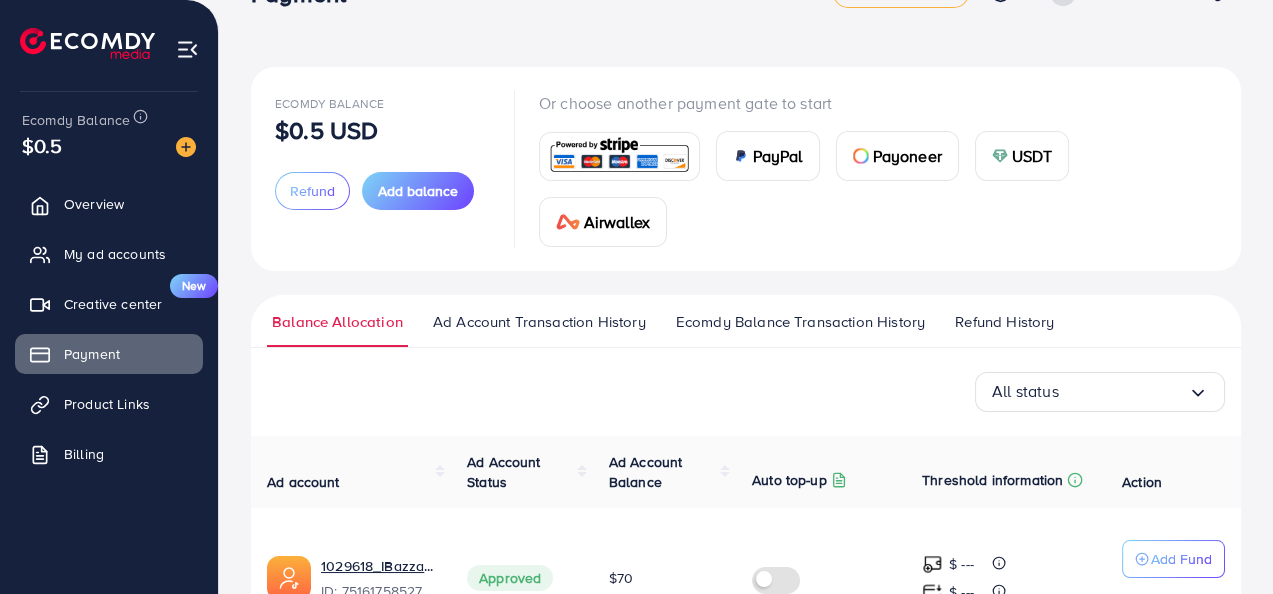 scroll, scrollTop: 0, scrollLeft: 0, axis: both 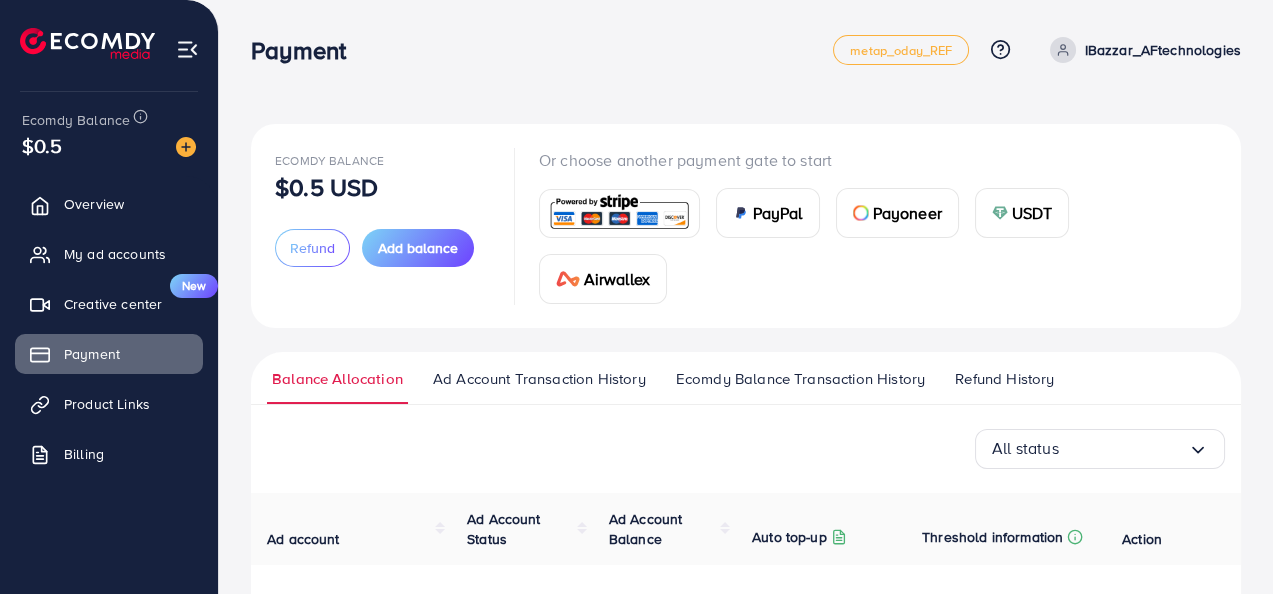 click on "Payment   metap_oday_REF  Help Center Contact Support Plans and Pricing Term and policy About Us  IBazzar_AFtechnologies  Profile Log out" at bounding box center [746, 50] 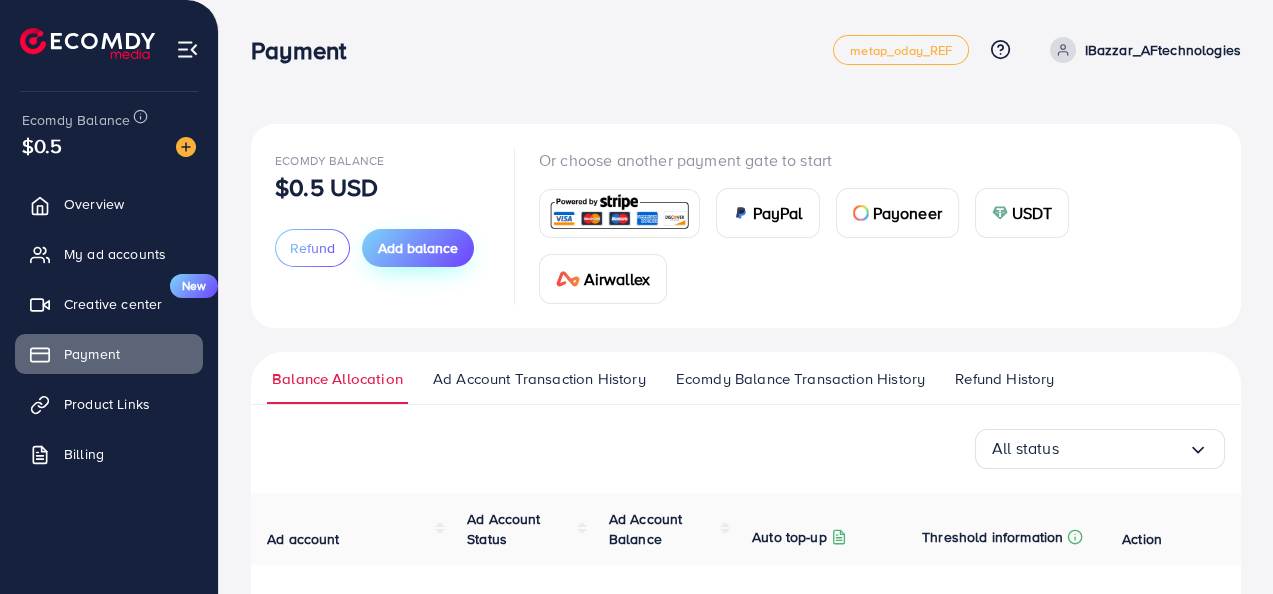click on "Add balance" at bounding box center (418, 248) 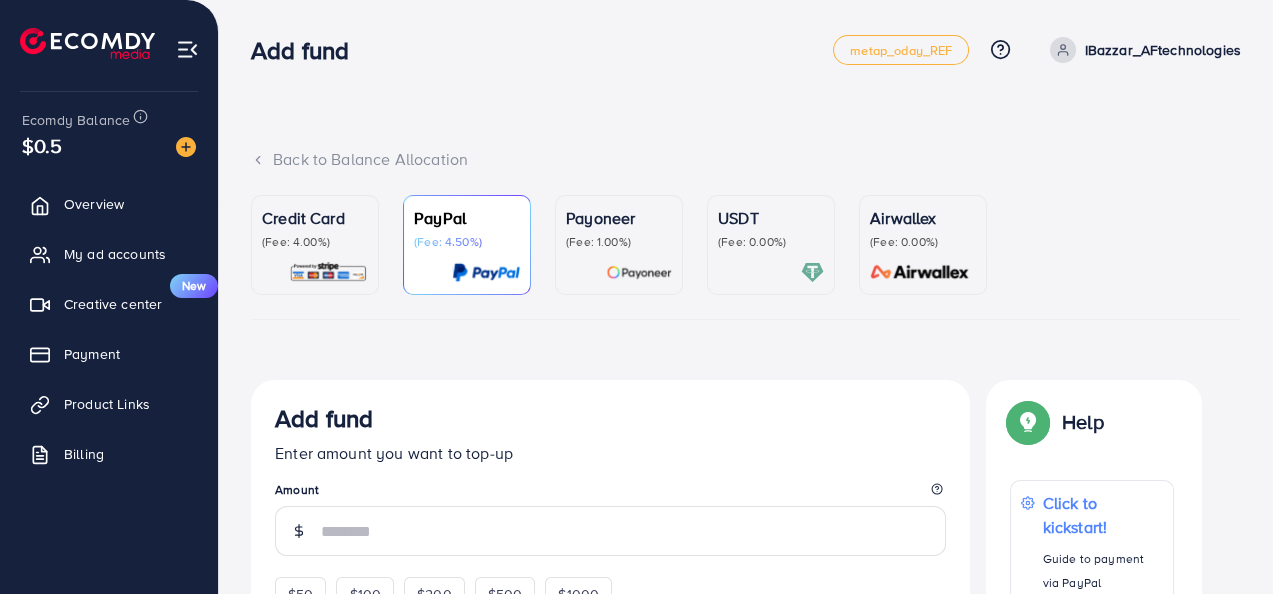 click on "Credit Card   (Fee: 4.00%)" at bounding box center (315, 228) 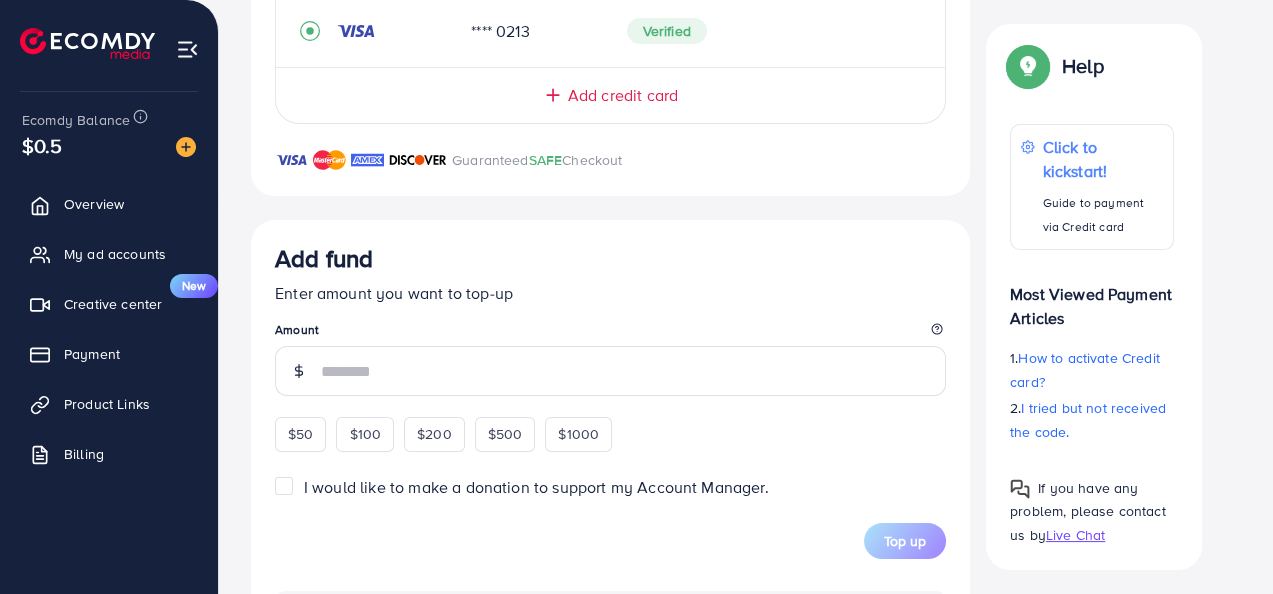 scroll, scrollTop: 560, scrollLeft: 0, axis: vertical 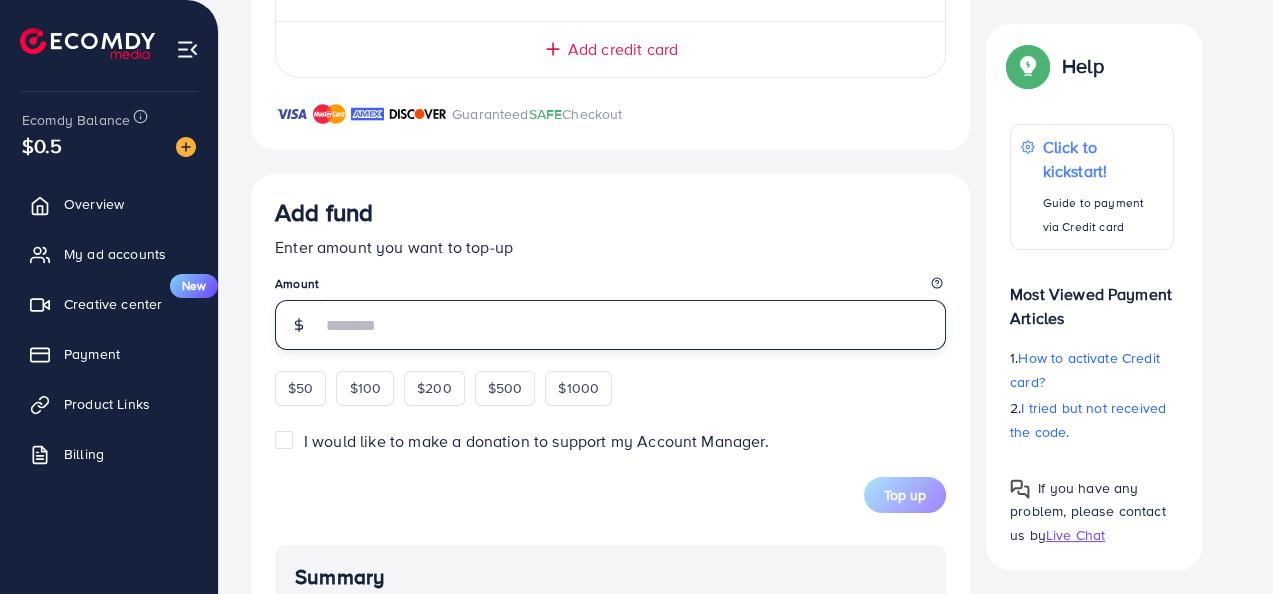 click at bounding box center [633, 325] 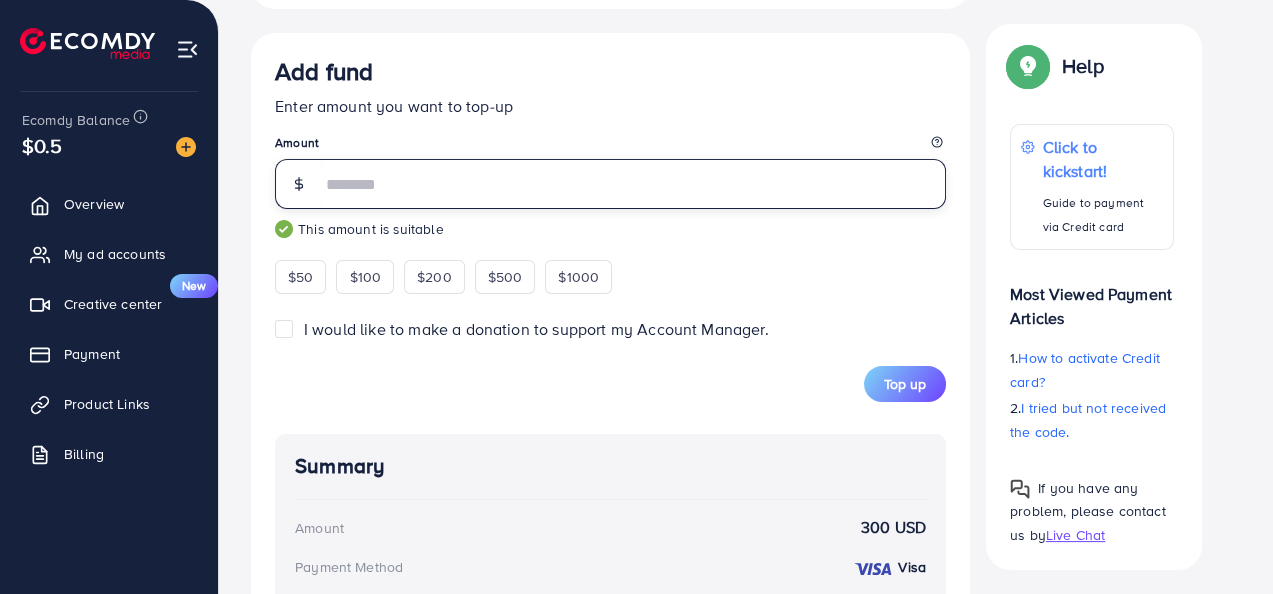 scroll, scrollTop: 702, scrollLeft: 0, axis: vertical 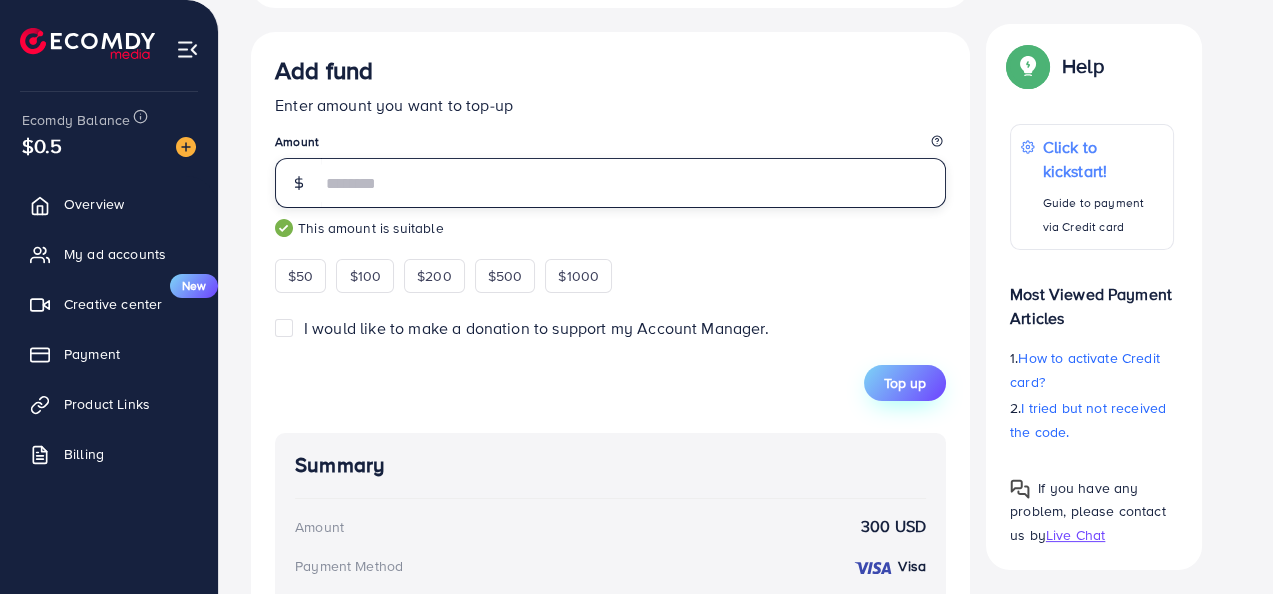 type on "***" 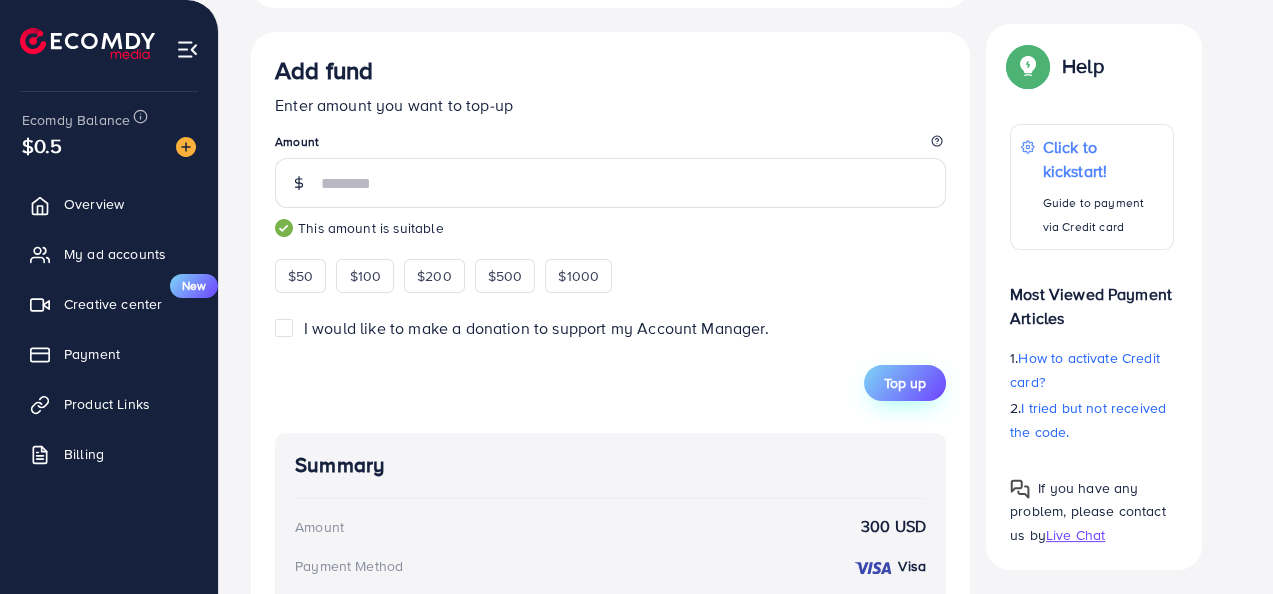 click on "Top up" at bounding box center [905, 383] 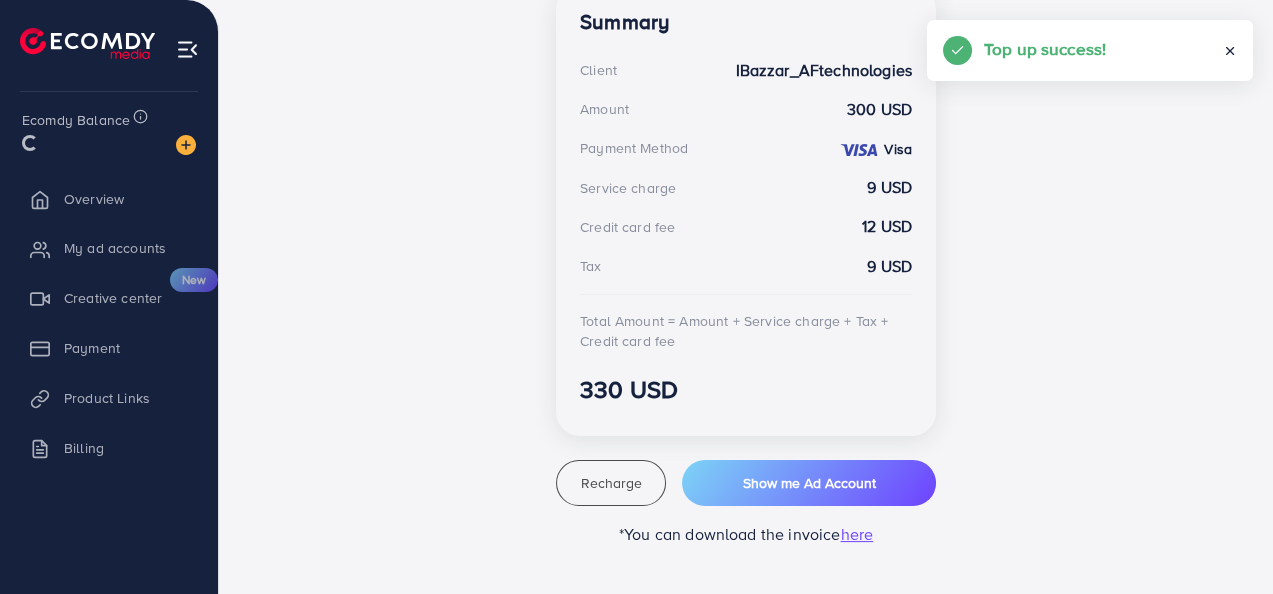 scroll, scrollTop: 600, scrollLeft: 0, axis: vertical 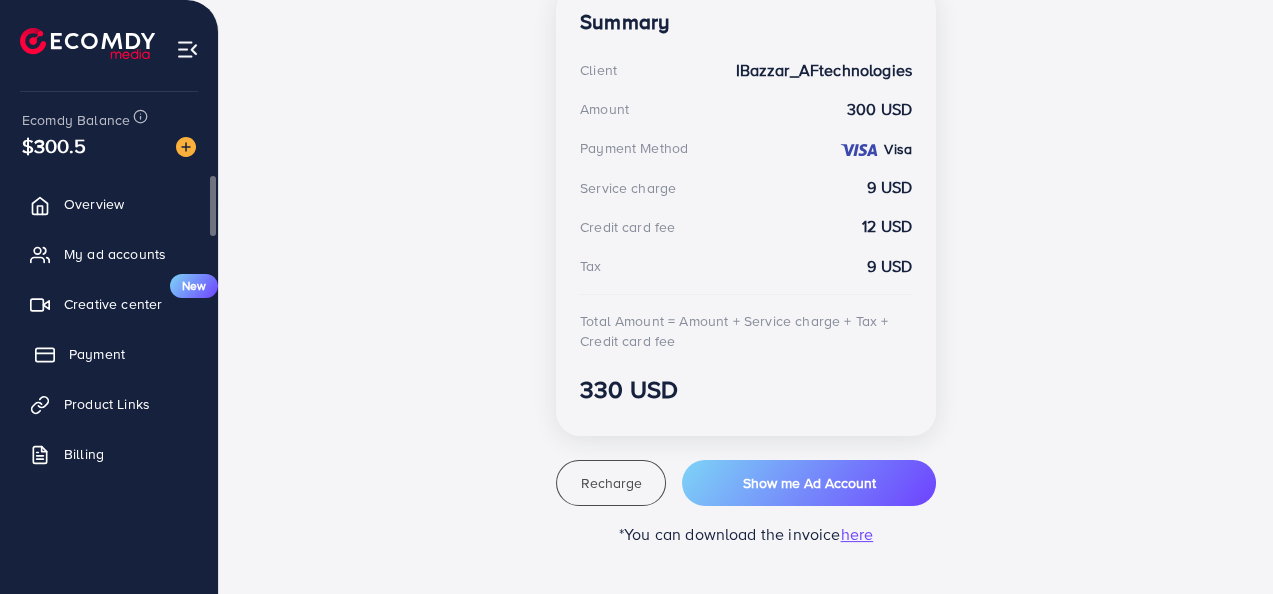 click on "Payment" at bounding box center (97, 354) 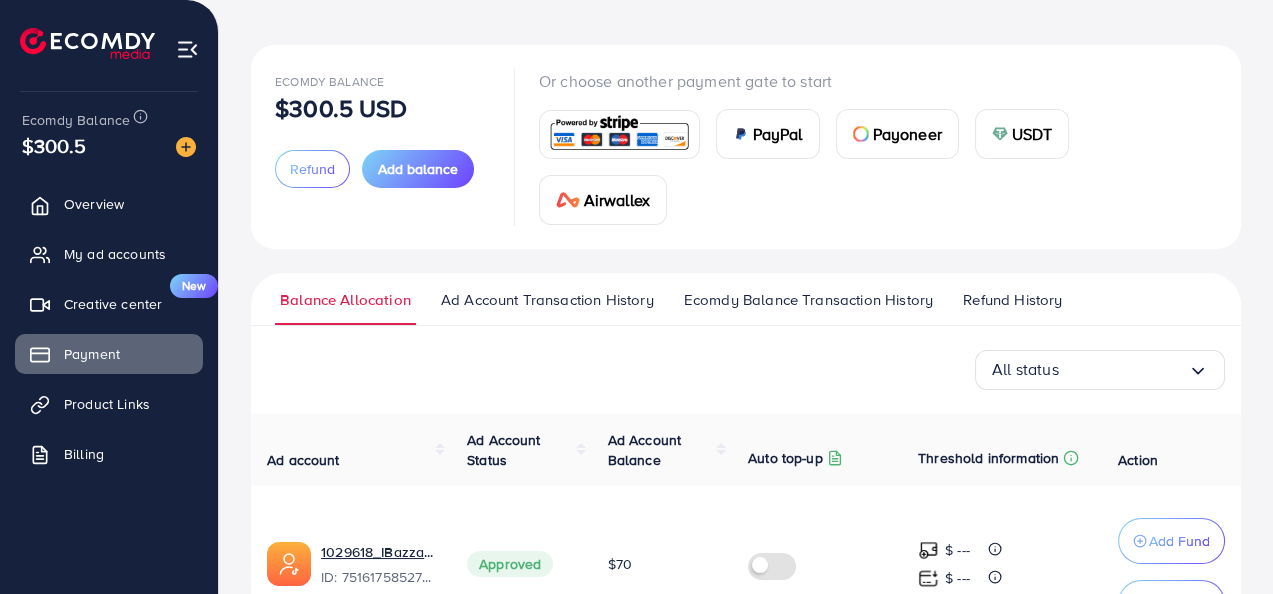 scroll, scrollTop: 211, scrollLeft: 0, axis: vertical 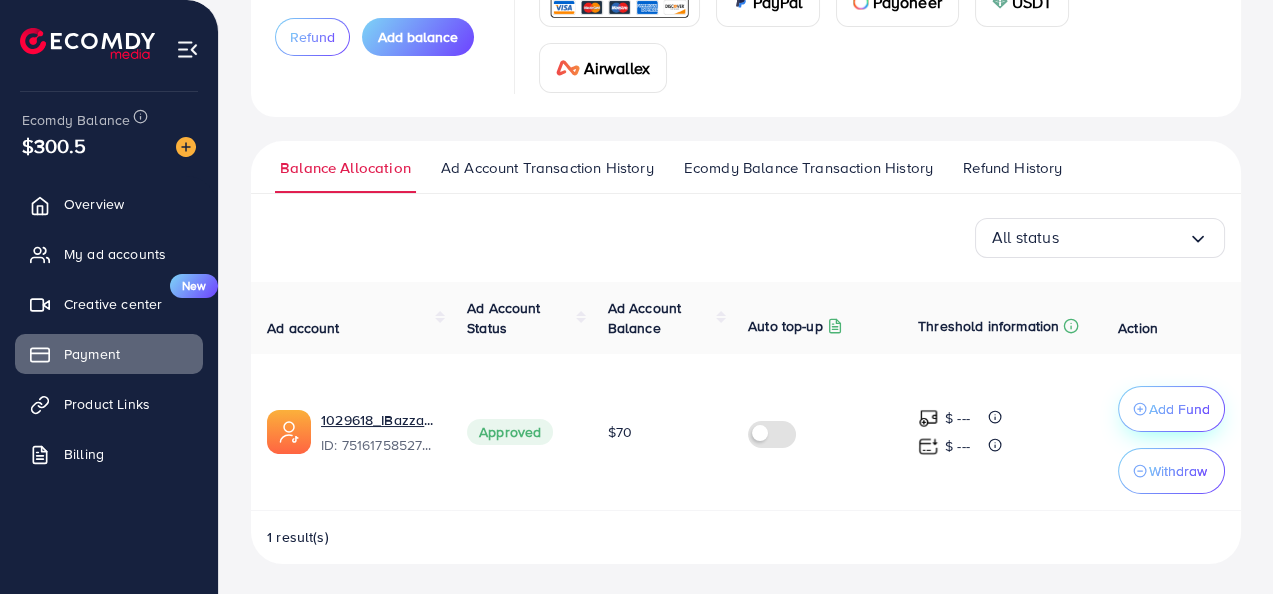 click on "Add Fund" at bounding box center [1171, 409] 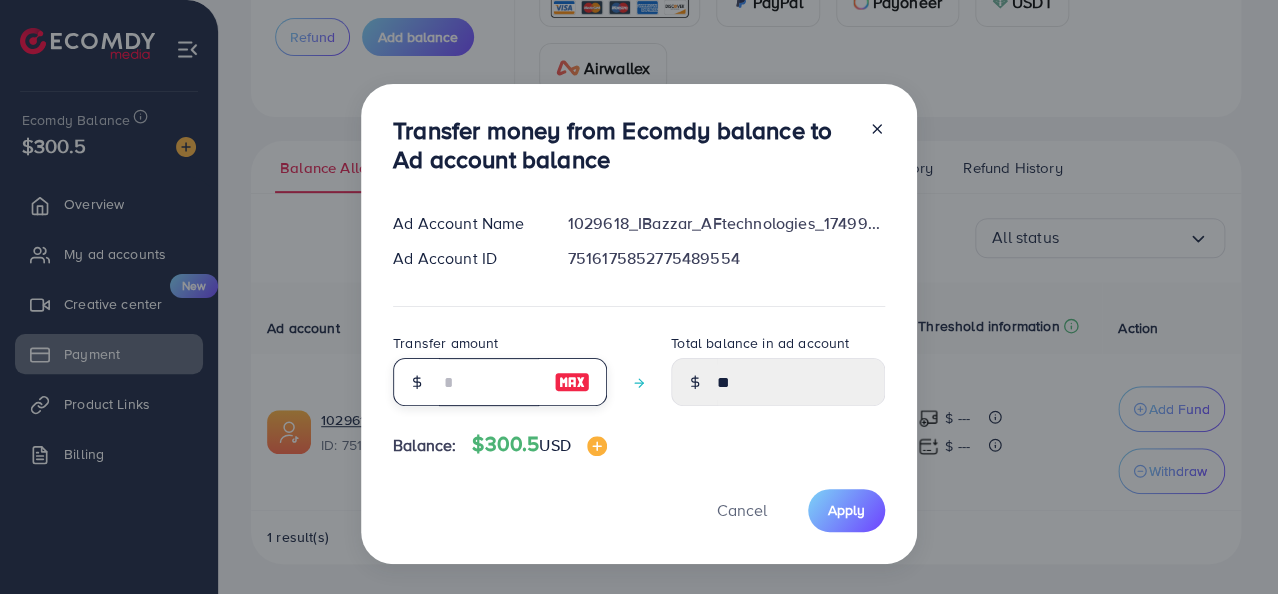 click at bounding box center (489, 382) 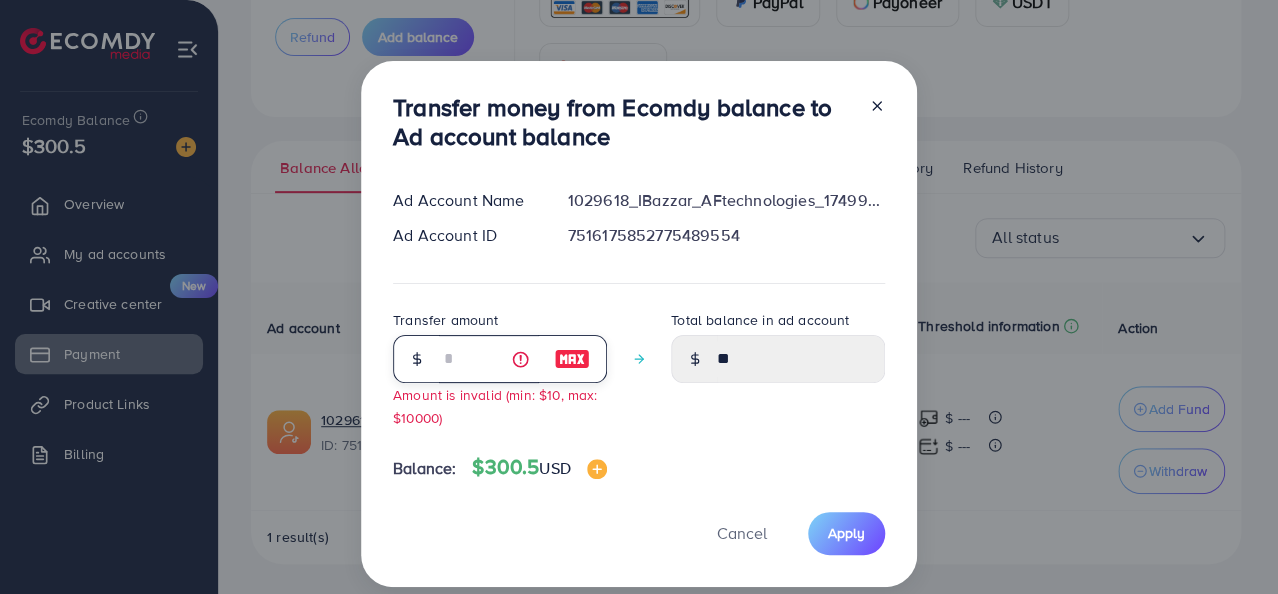 type on "*****" 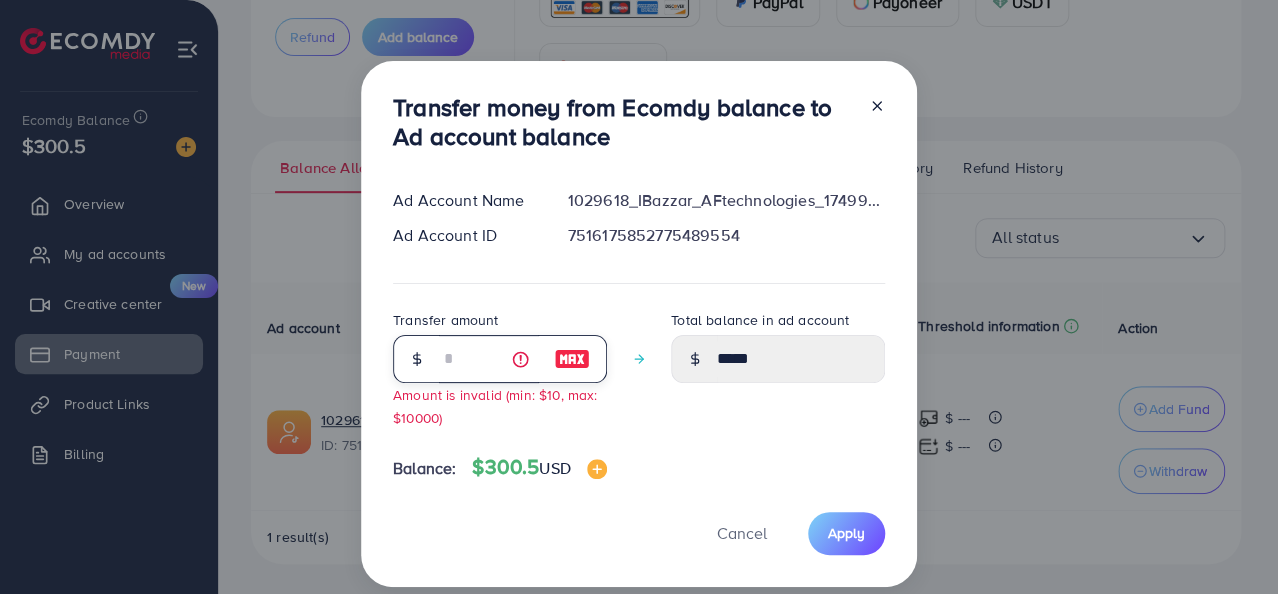 type on "**" 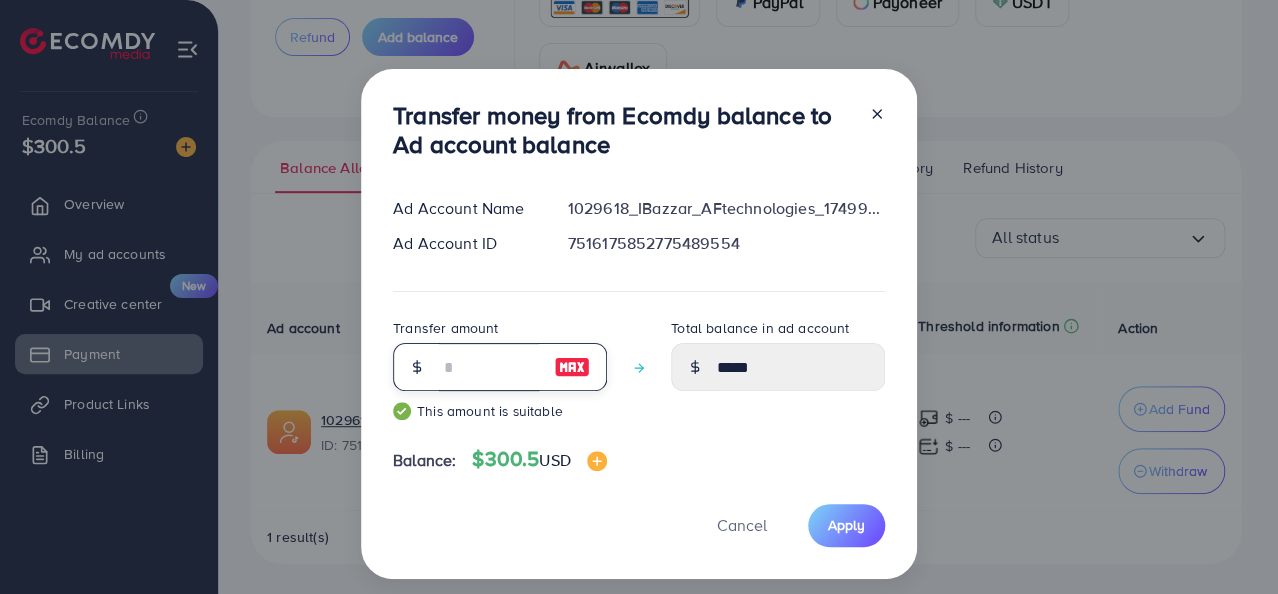 type on "*****" 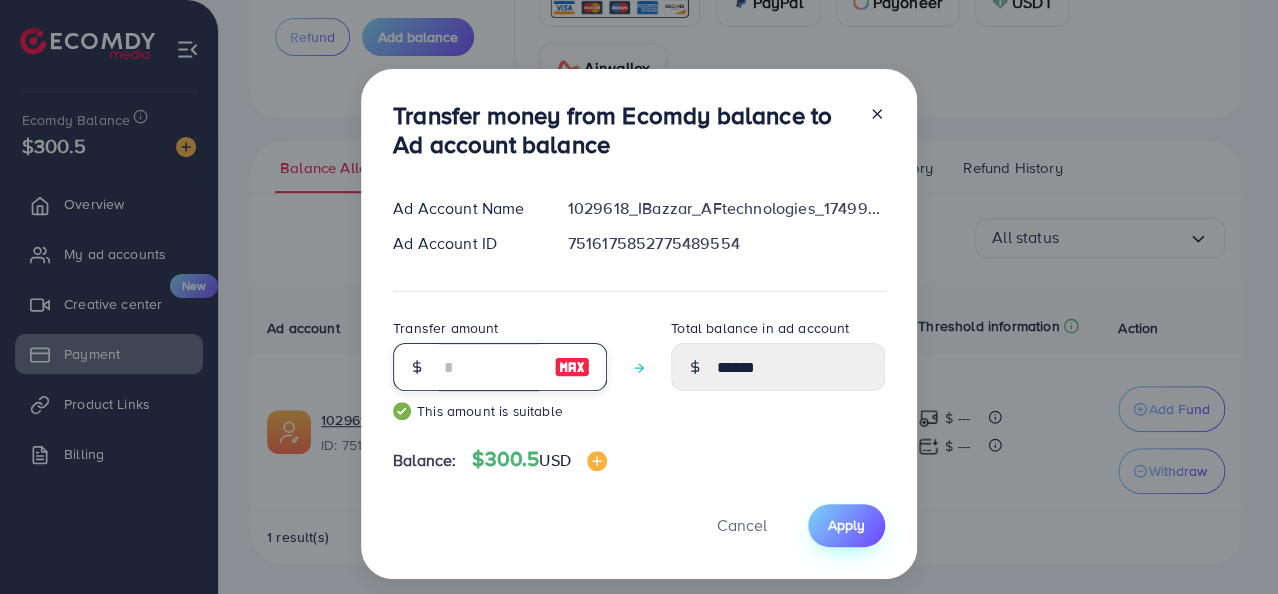 type on "***" 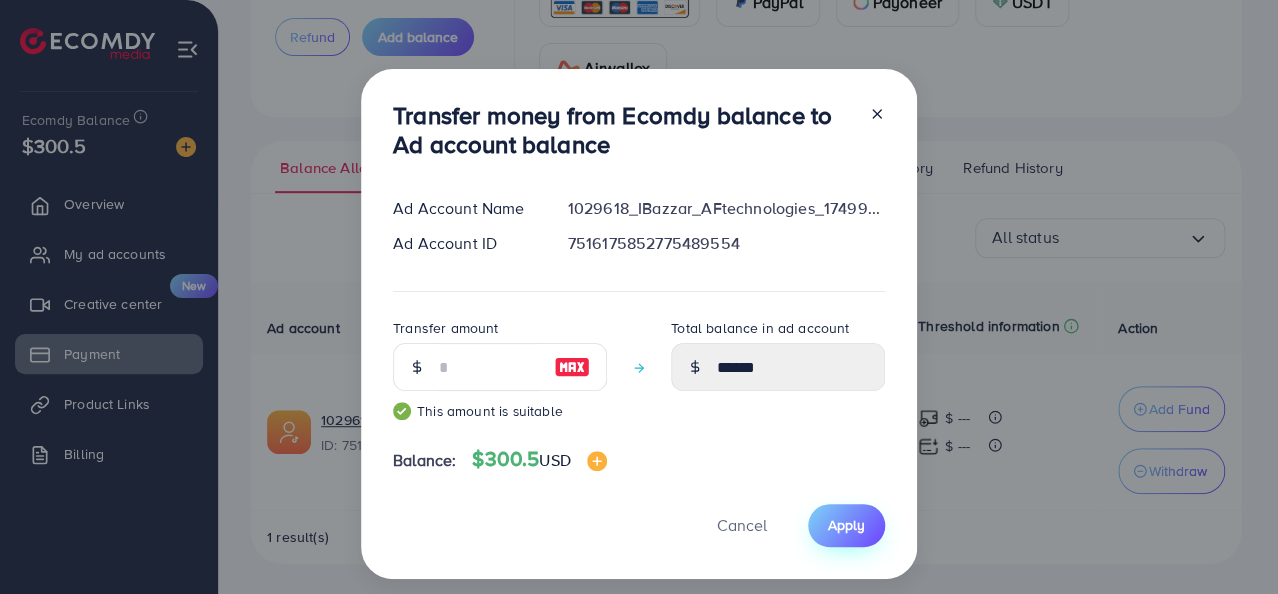 click on "Apply" at bounding box center (846, 525) 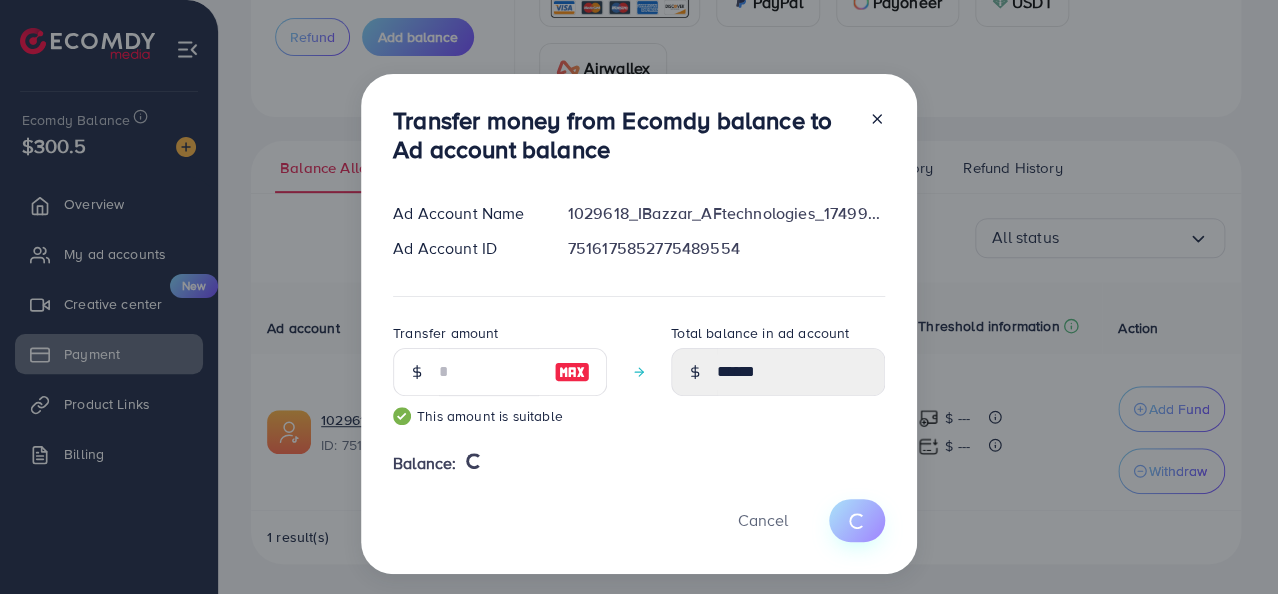 type 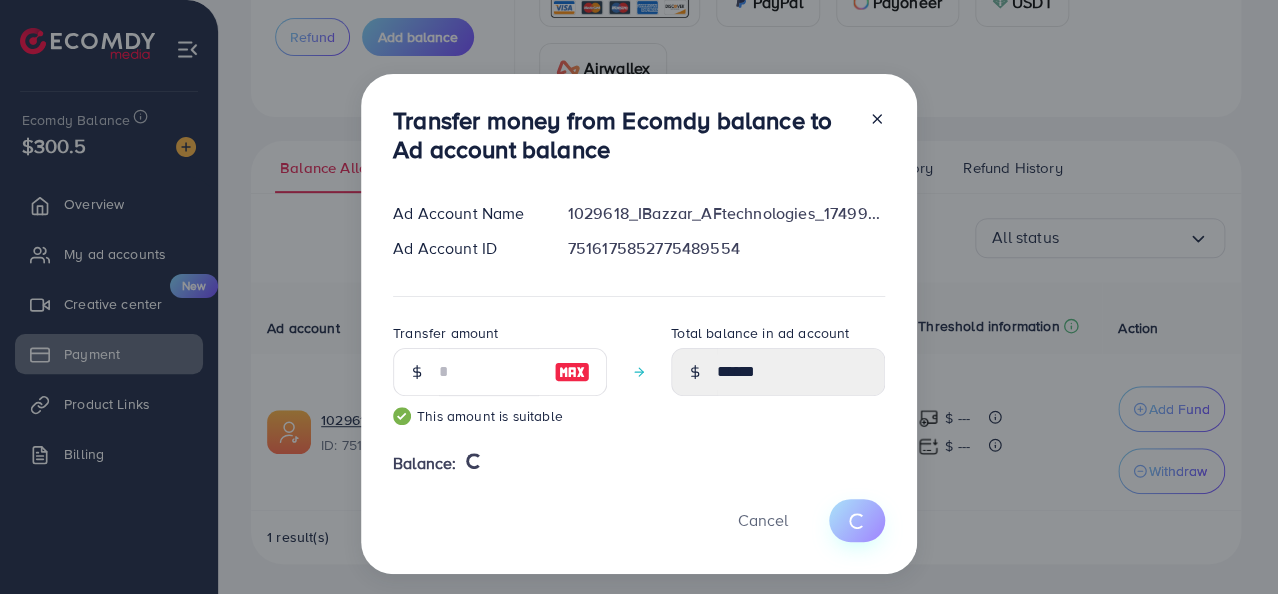 type on "**" 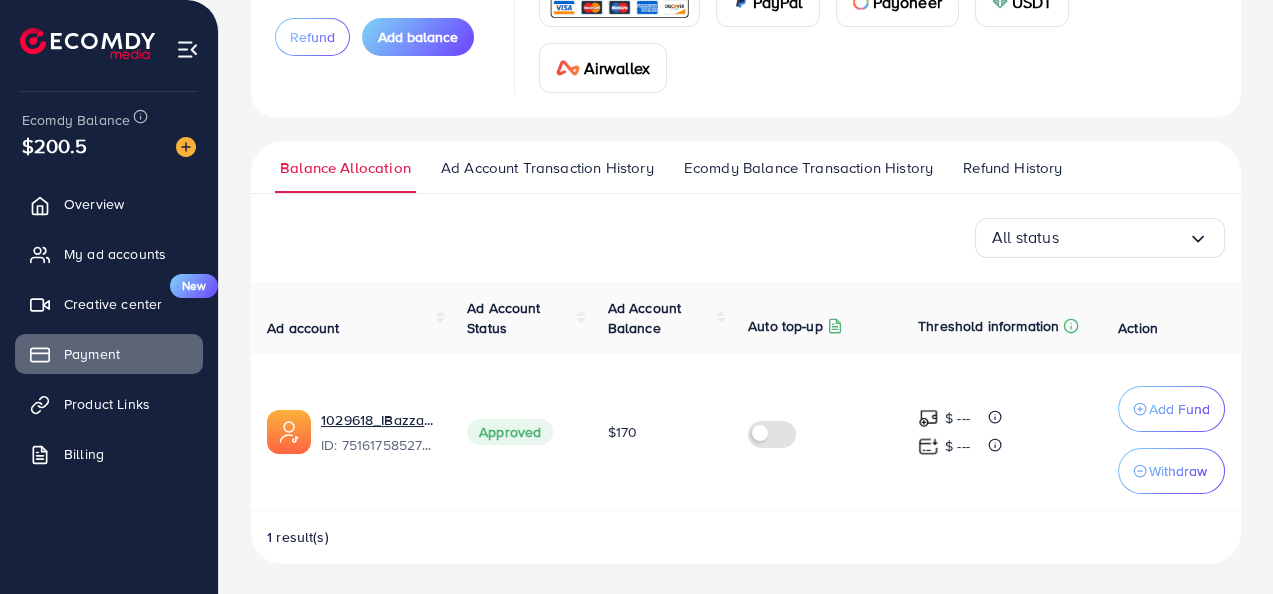 scroll, scrollTop: 0, scrollLeft: 0, axis: both 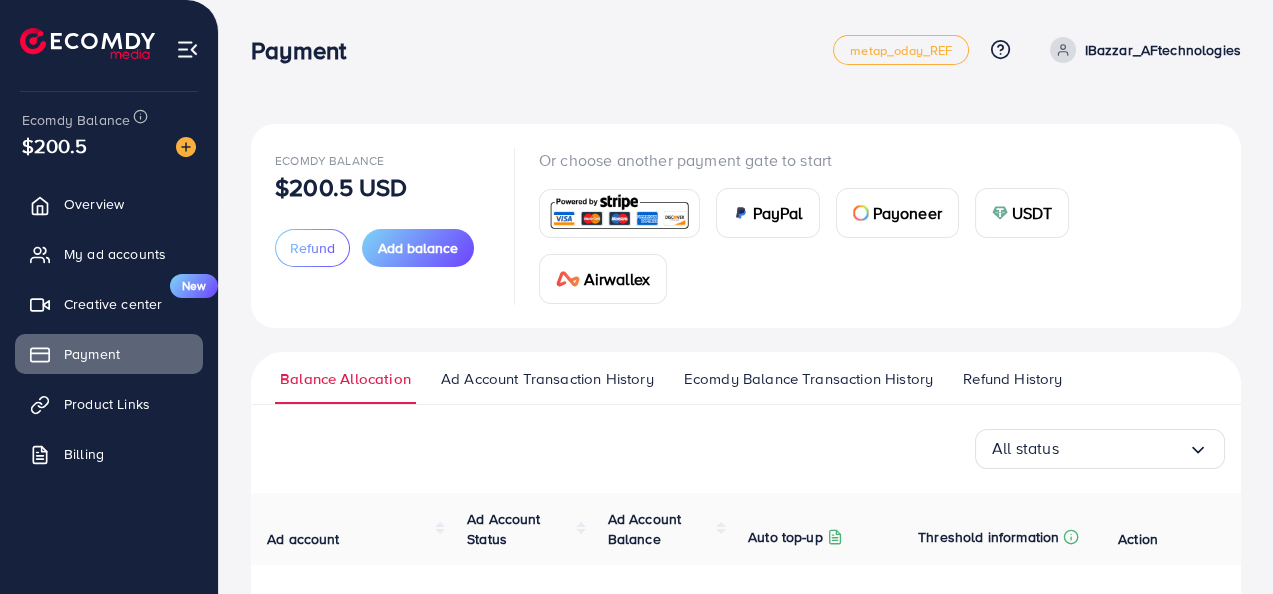 click on "Ecomdy Balance  $200.5 USD   Refund   Add balance   Or choose another payment gate to start   PayPal   Payoneer   USDT   Airwallex   Refund request form   Please choose the same payment method as the one you used to deposit.   Requested amount  * $  Max   Refund reason  *           Loading...      Detail reason  *  Receiving method  *           Loading...      I have read and accepted the  terms of service  Cancel   Next  Balance Allocation  Ad Account Transaction History   Ecomdy Balance Transaction History  Refund History
All status
Loading...                   Ad account Ad Account Status Ad Account Balance Auto top-up Threshold information Action            1029618_IBazzar_AFtechnologies_1749996378582  ID: 7516175852775489554  Approved   $170   $ ---   $ ---   Add Fund   Withdraw          1 result(s)
All status
Loading...     Select transaction date               Transaction Date Ad Account Transaction type Transfer Status Amount" at bounding box center [746, 403] 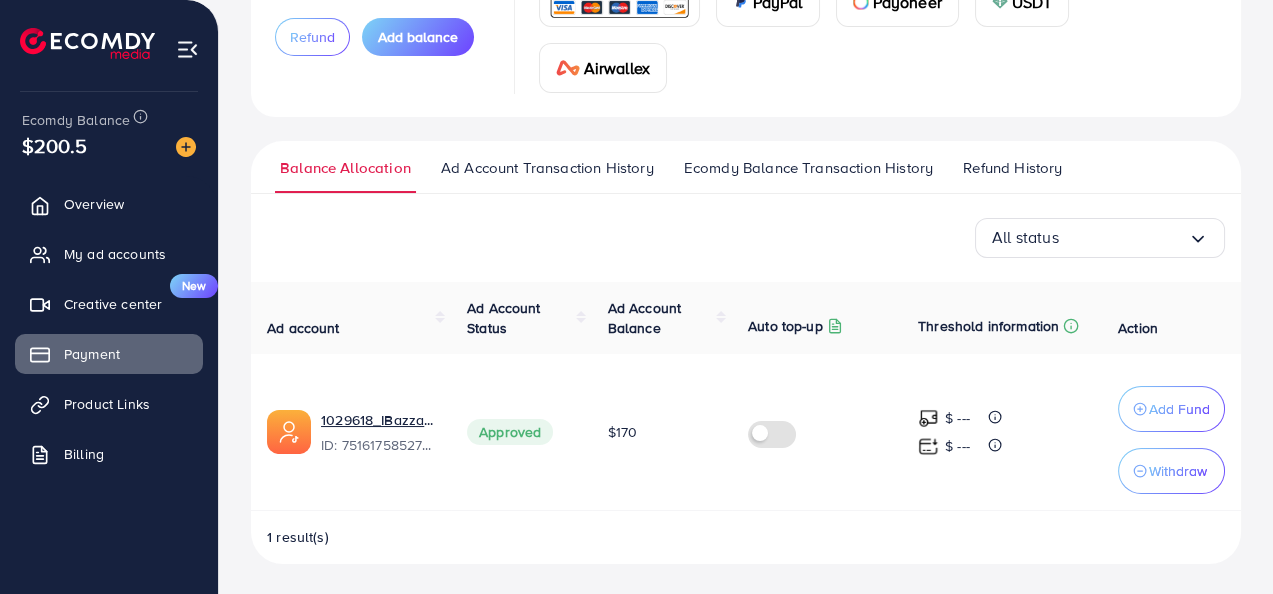 scroll, scrollTop: 210, scrollLeft: 0, axis: vertical 